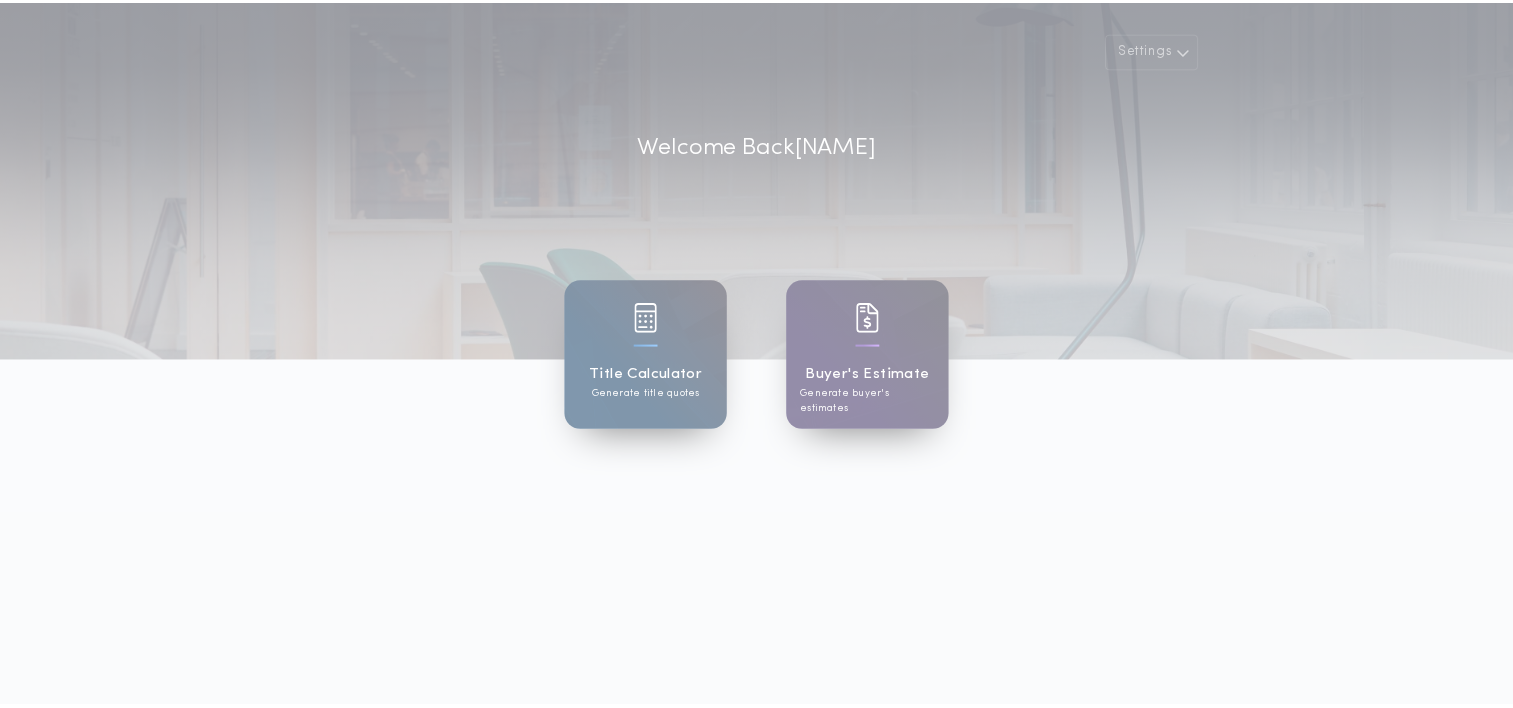 scroll, scrollTop: 0, scrollLeft: 0, axis: both 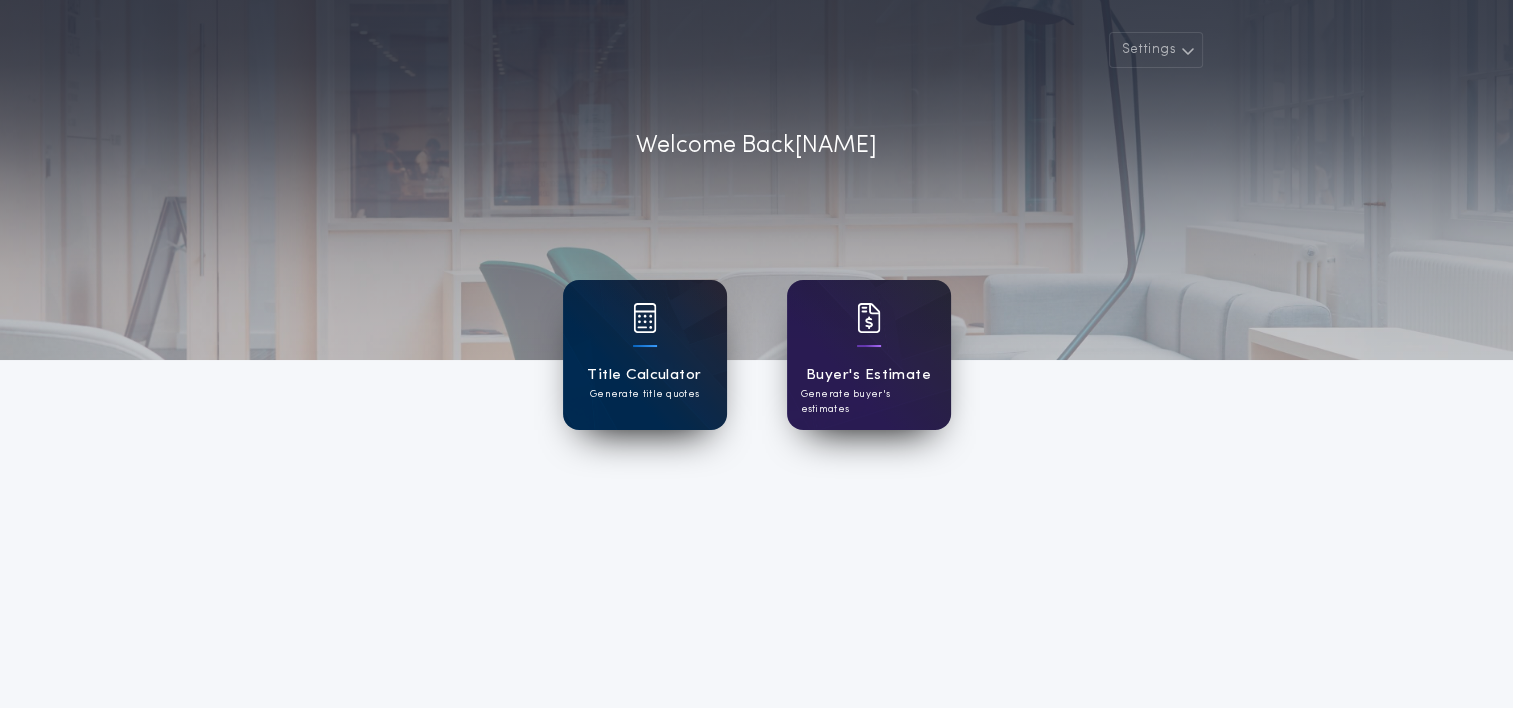 click on "Title Calculator" at bounding box center (644, 375) 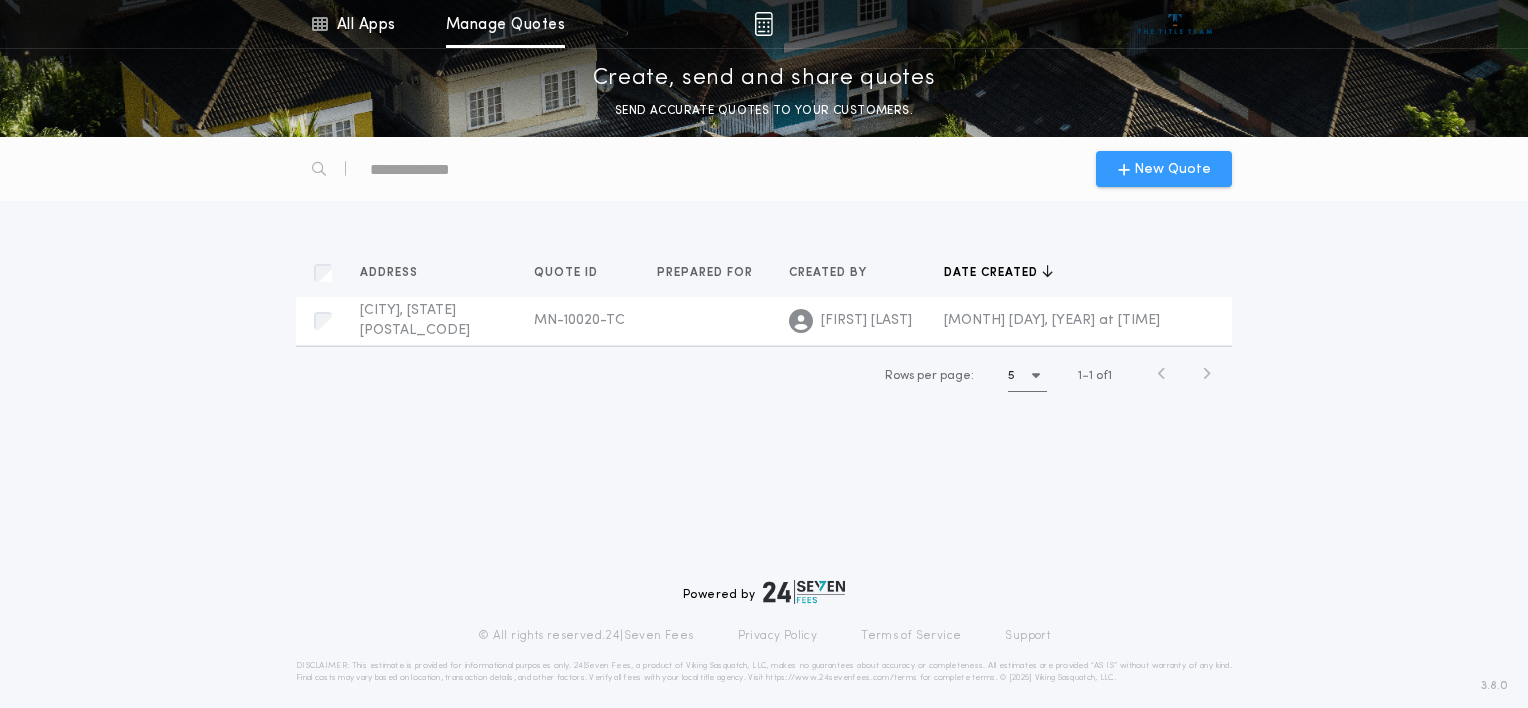 click on "New Quote" at bounding box center [1172, 169] 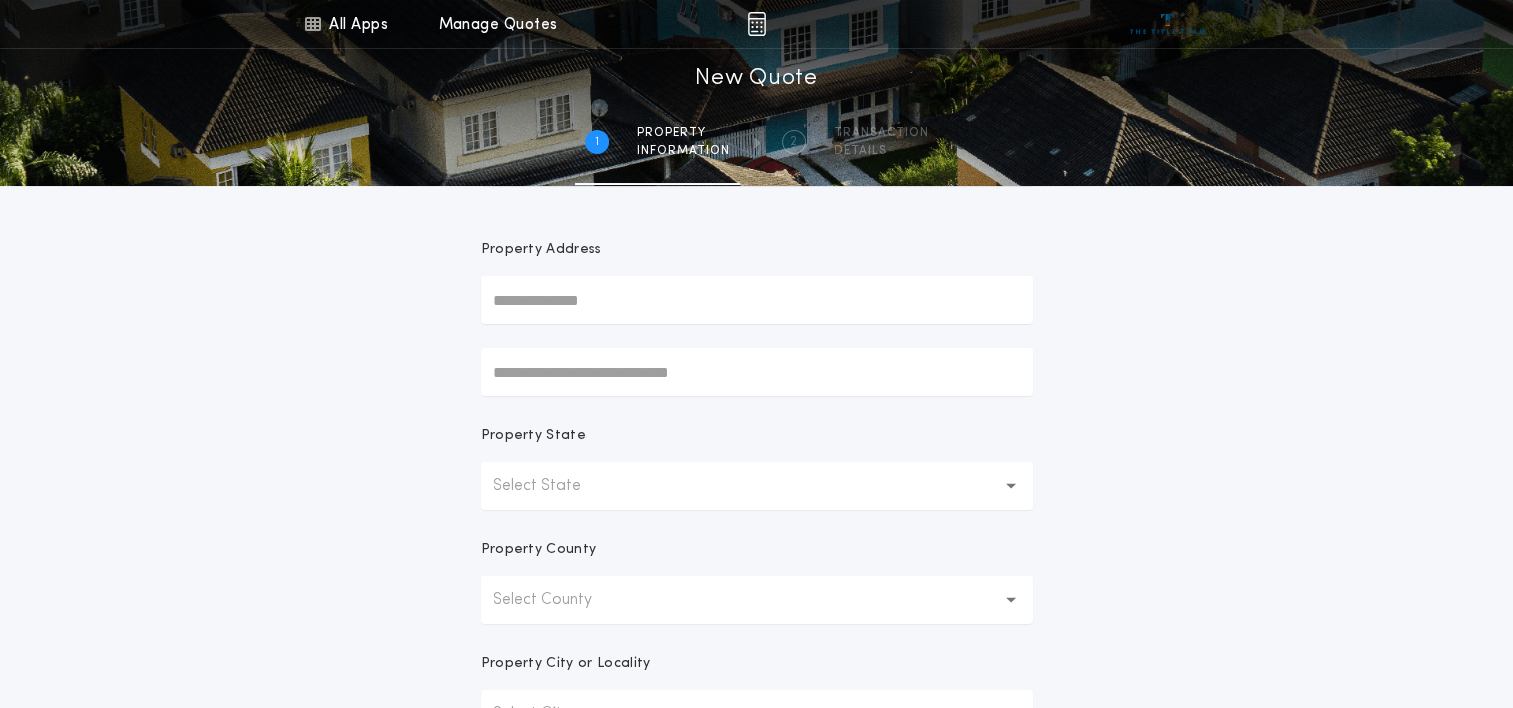 scroll, scrollTop: 100, scrollLeft: 0, axis: vertical 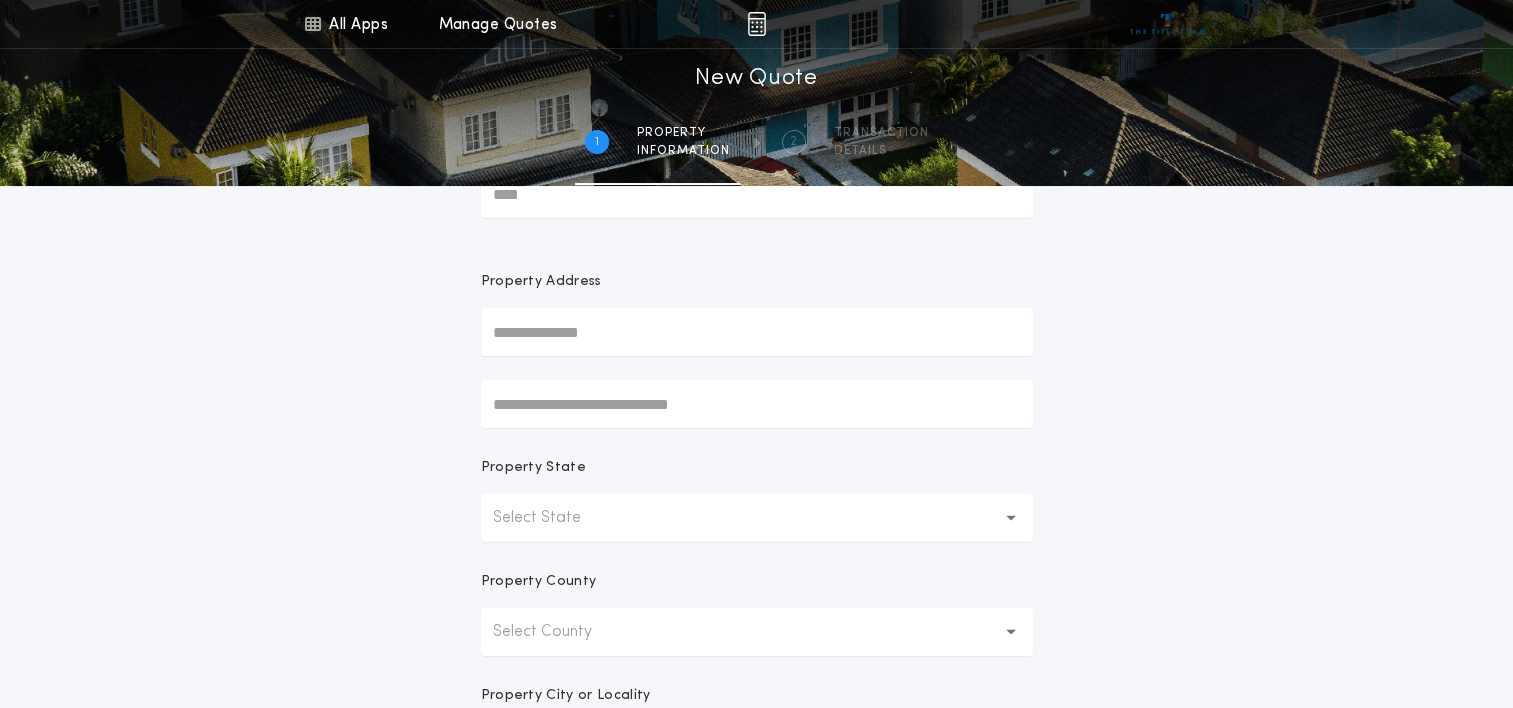 click at bounding box center [757, 332] 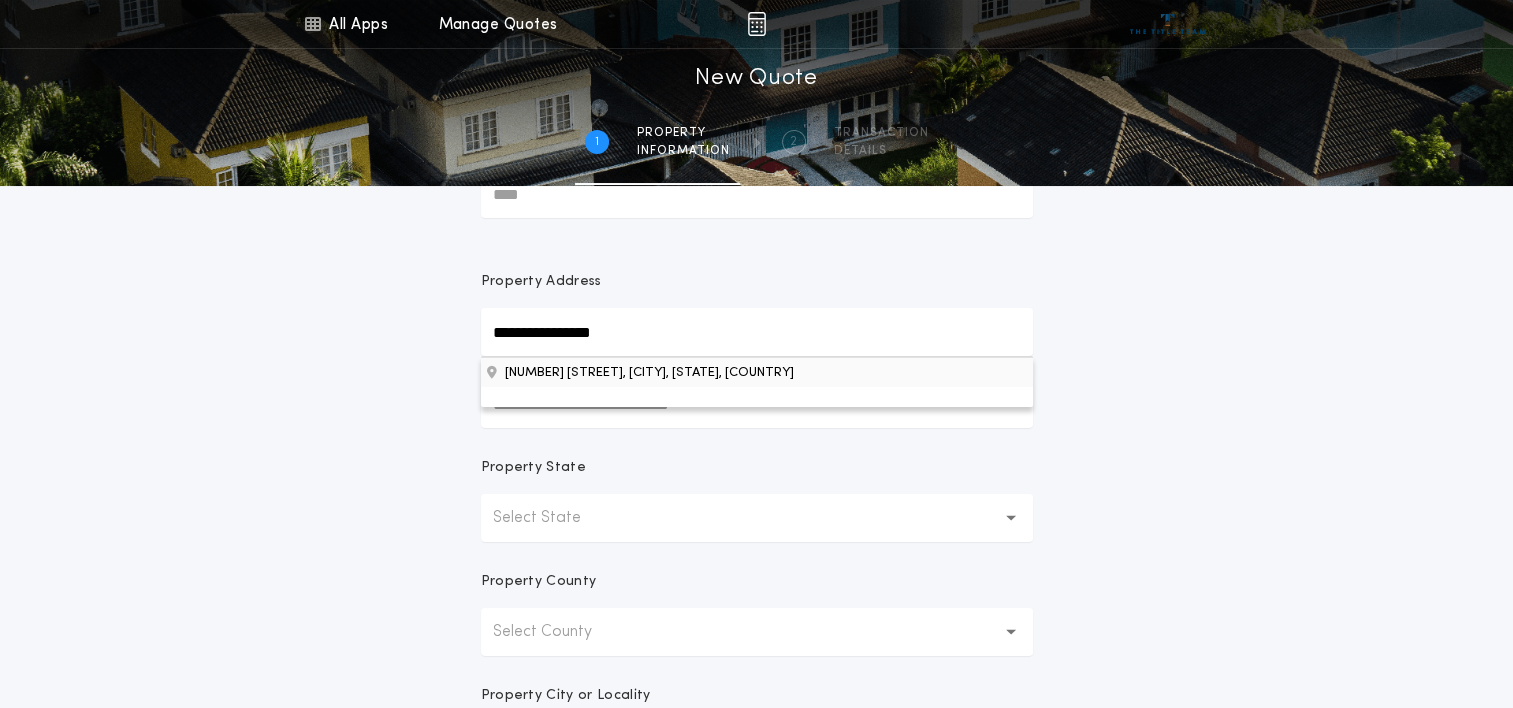 type on "**********" 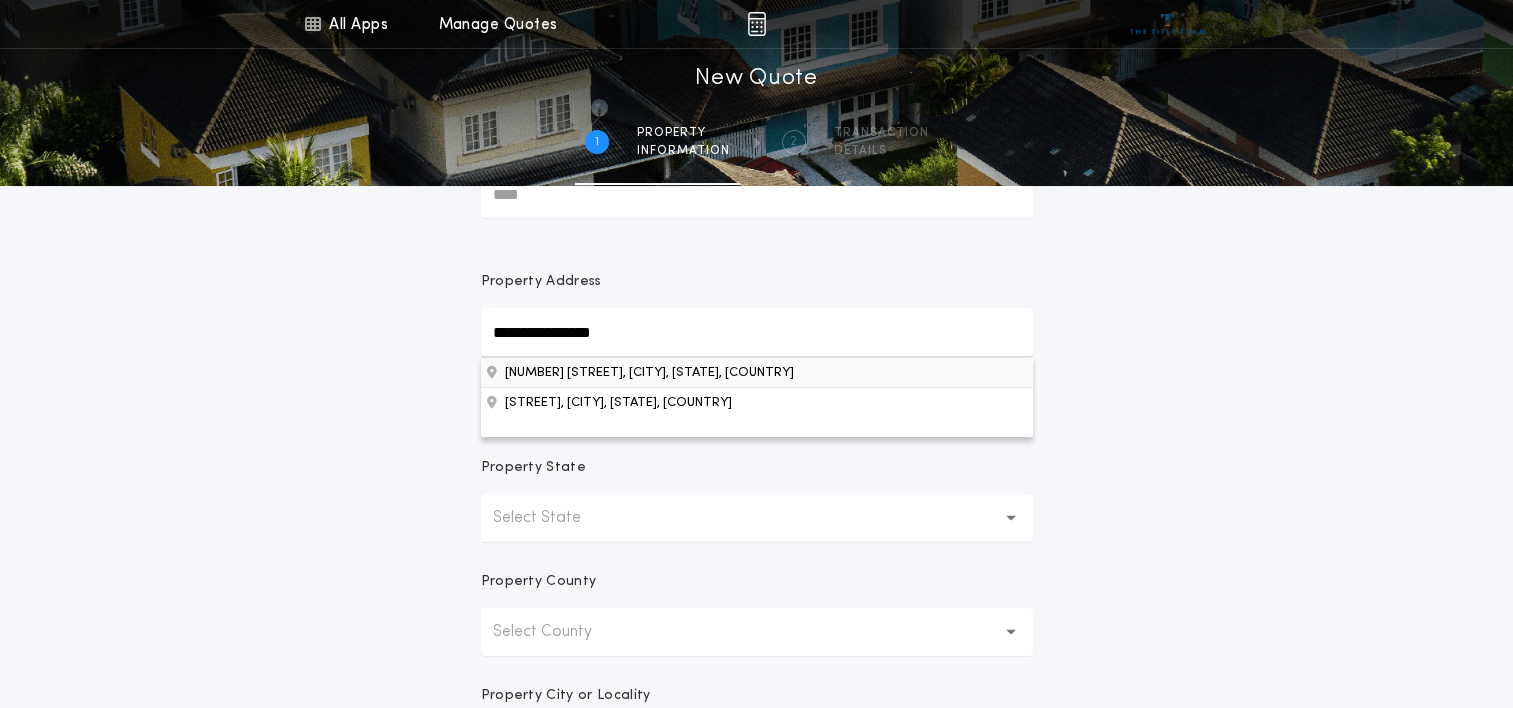 click on "[NUMBER] [STREET], [CITY], [STATE], [COUNTRY]" at bounding box center [757, 372] 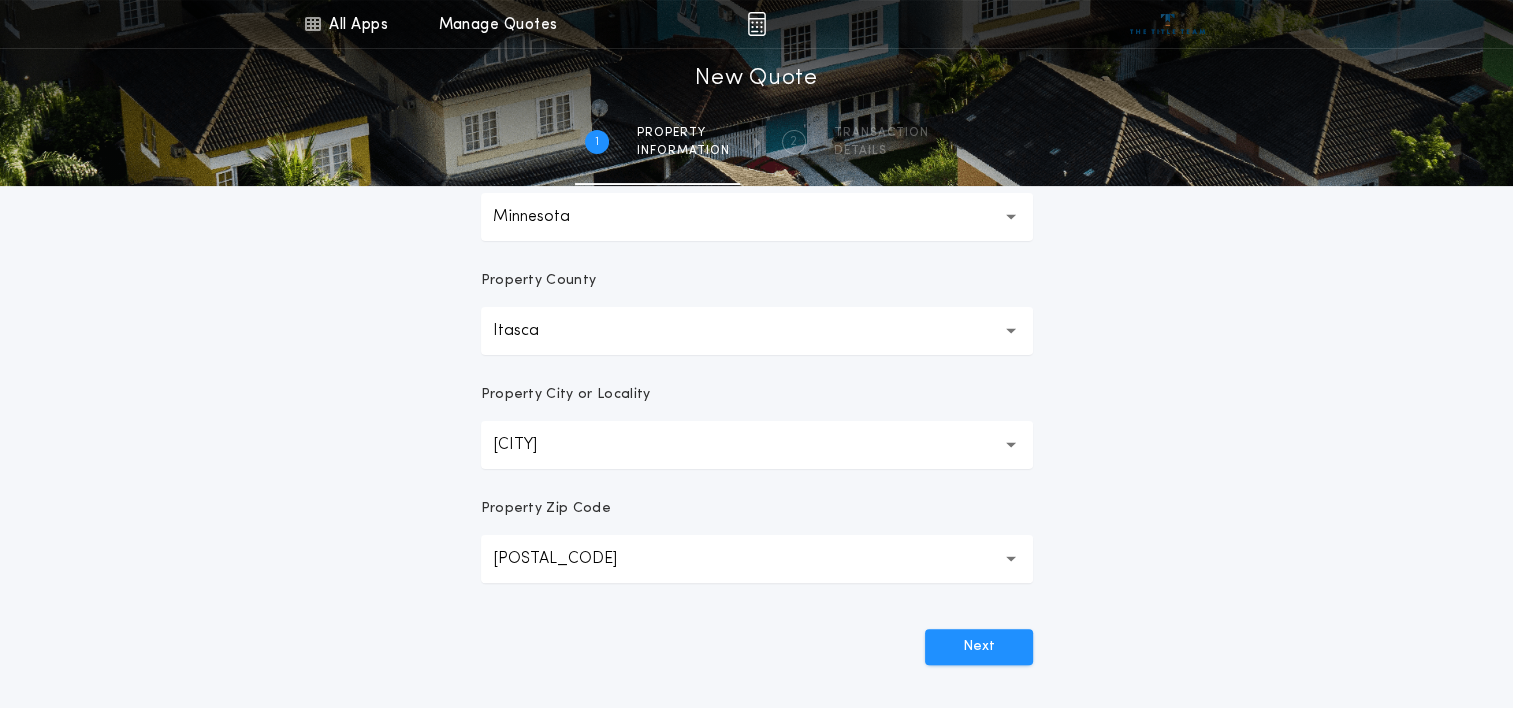 scroll, scrollTop: 500, scrollLeft: 0, axis: vertical 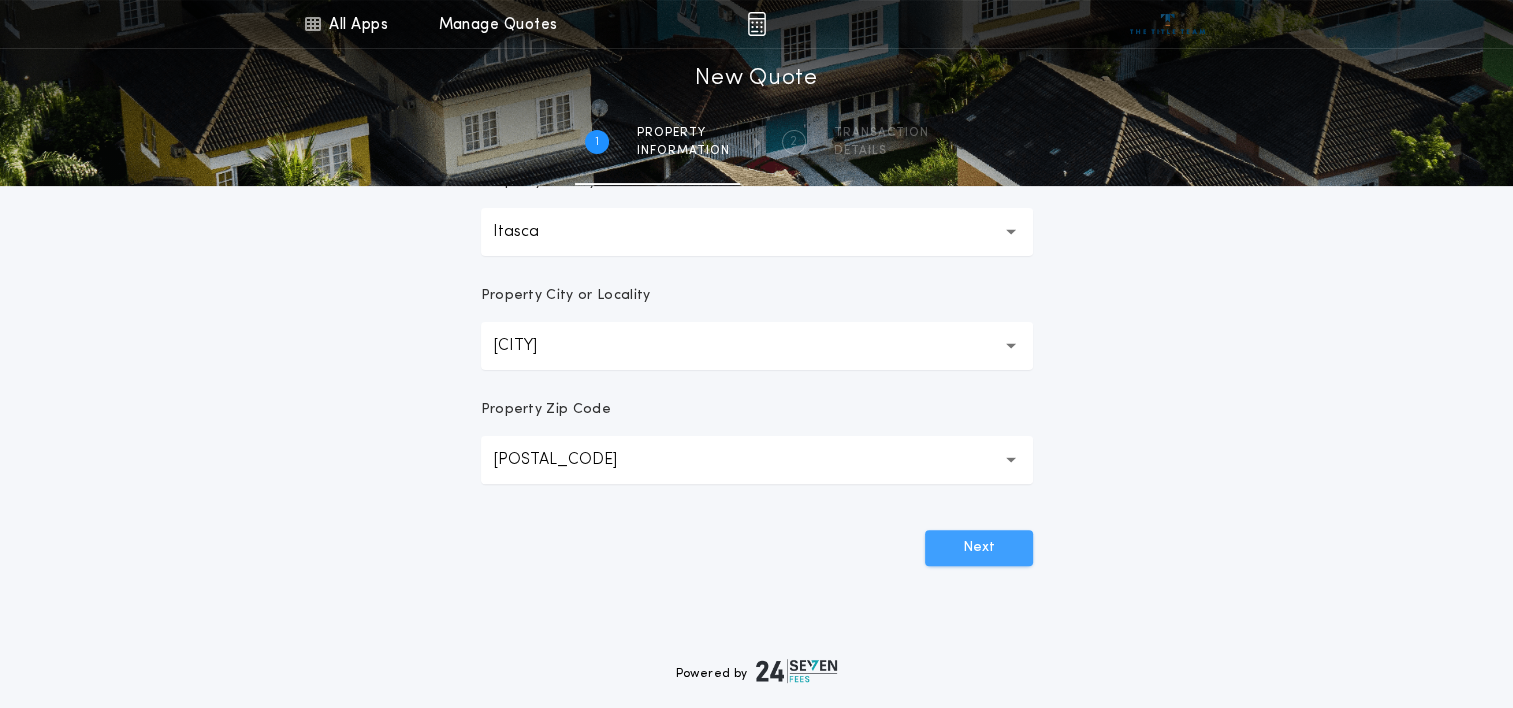 click on "Next" at bounding box center (979, 548) 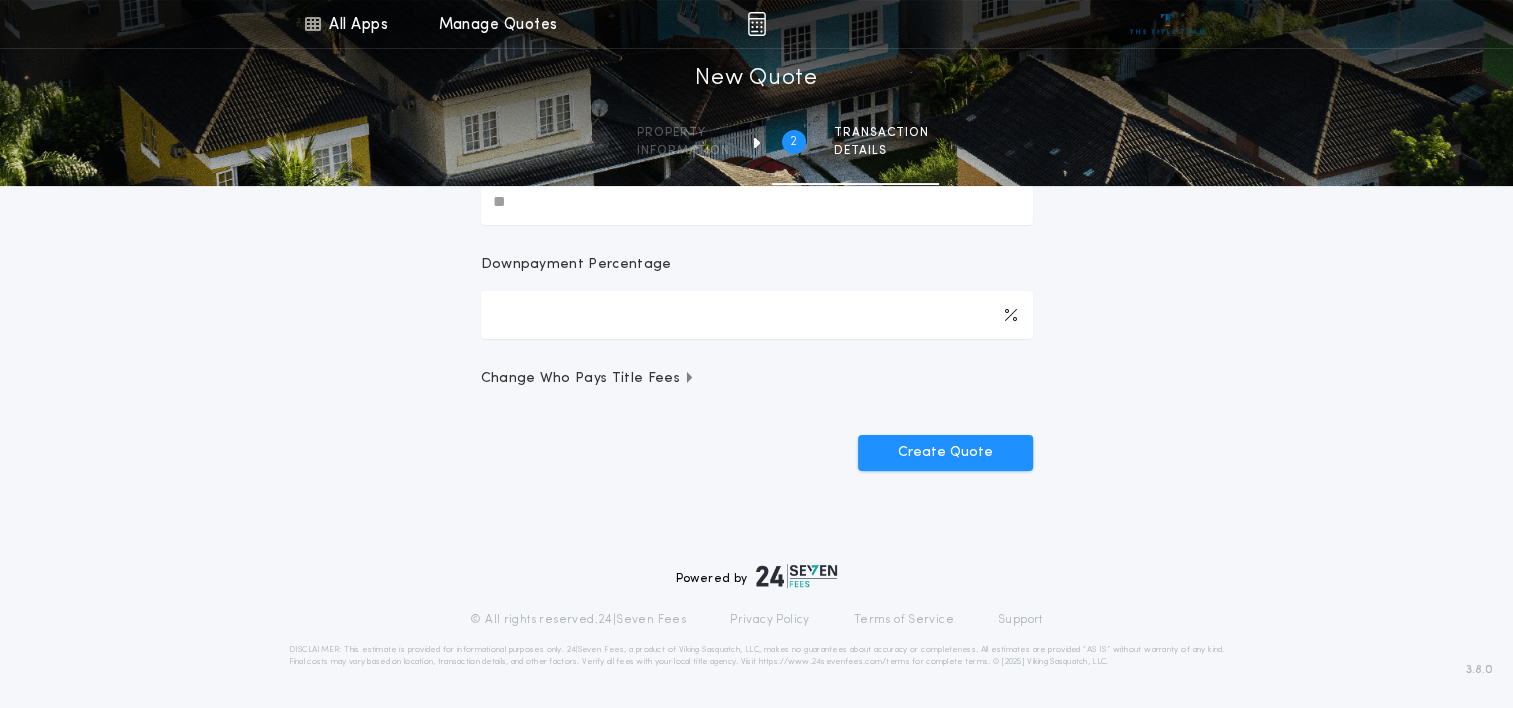 scroll, scrollTop: 0, scrollLeft: 0, axis: both 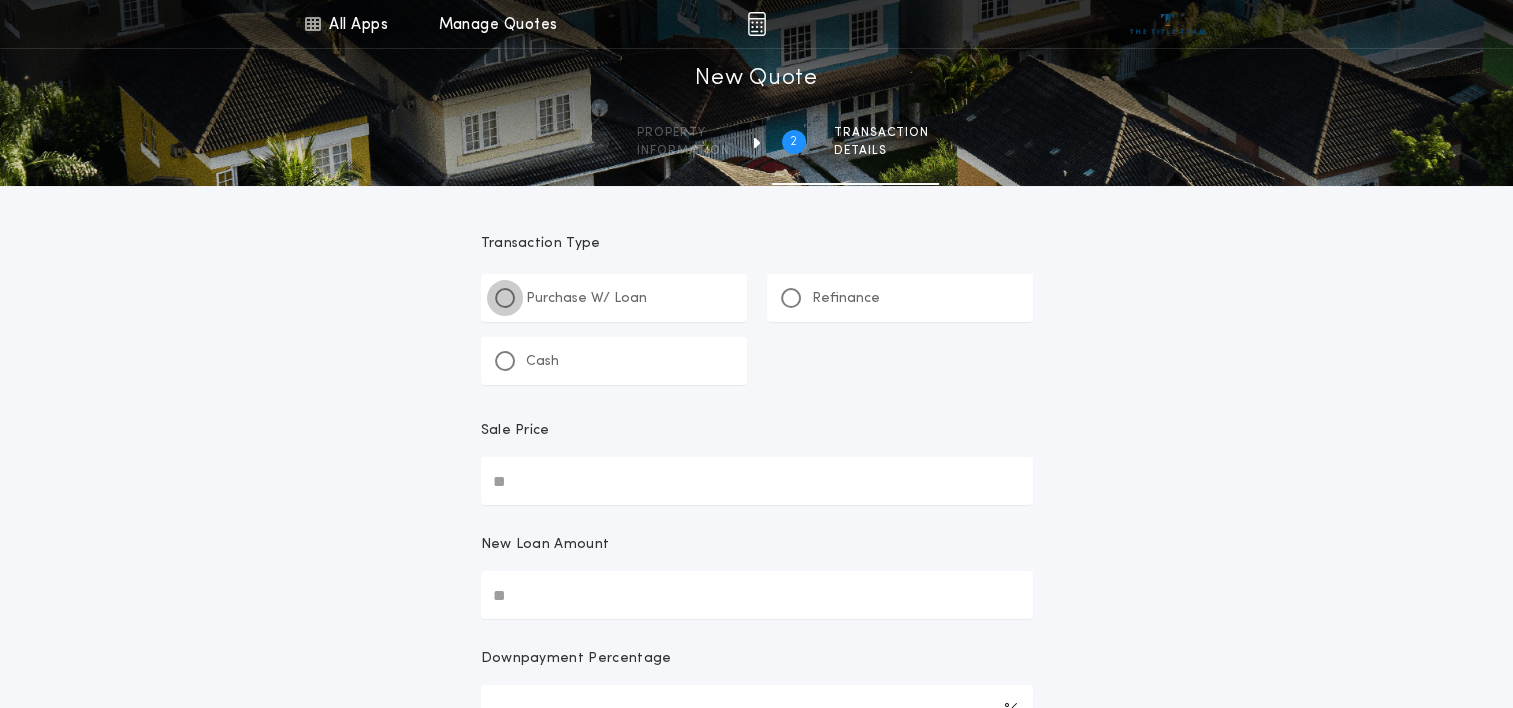 click at bounding box center (505, 298) 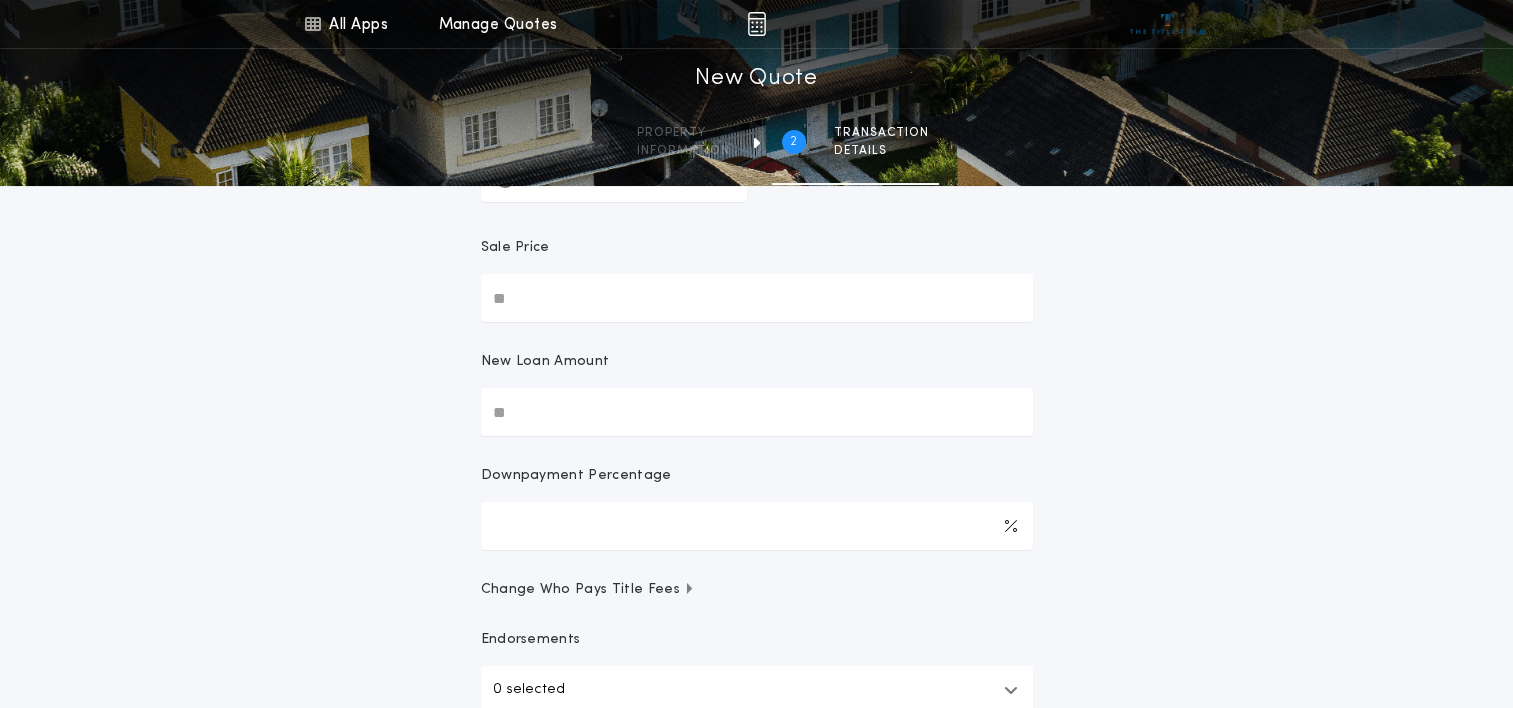 scroll, scrollTop: 200, scrollLeft: 0, axis: vertical 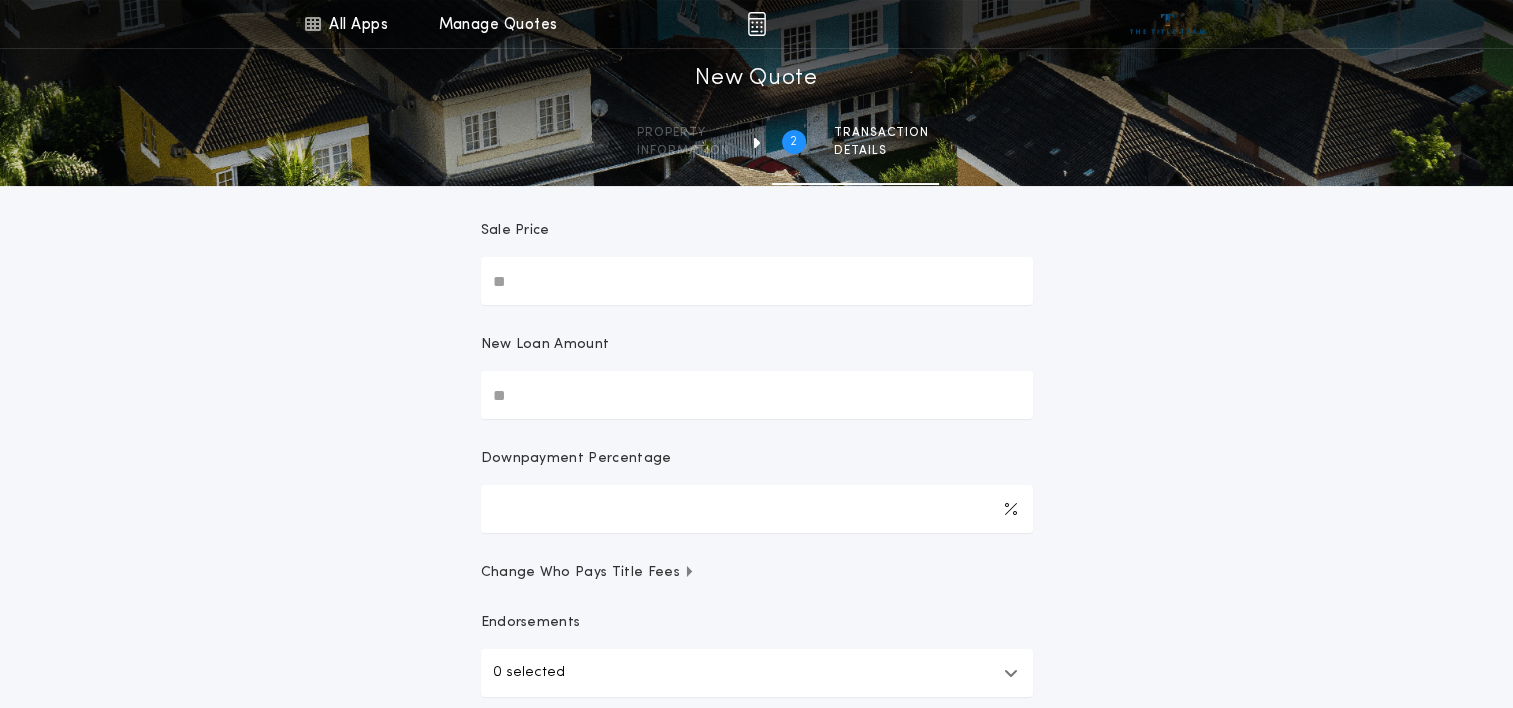 drag, startPoint x: 546, startPoint y: 284, endPoint x: 481, endPoint y: 268, distance: 66.94027 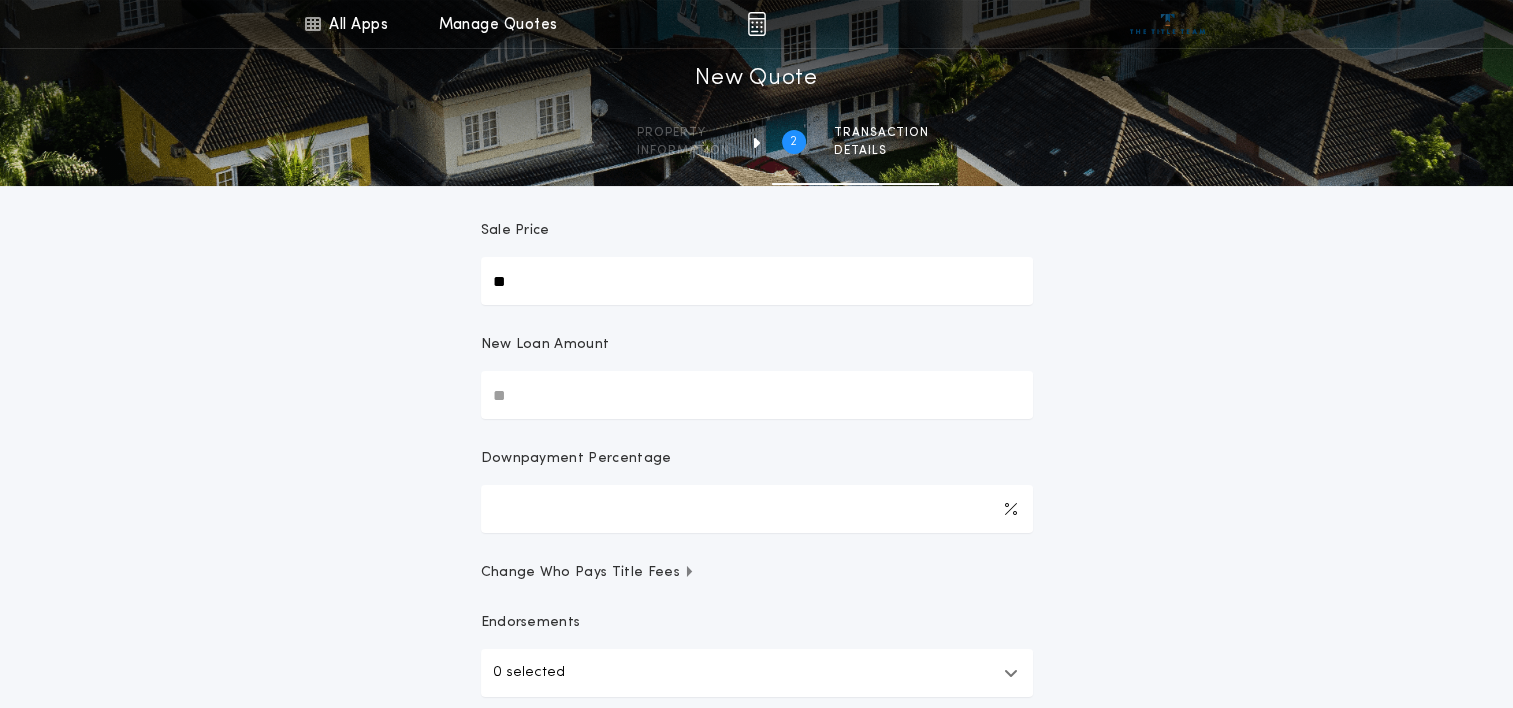 type on "**" 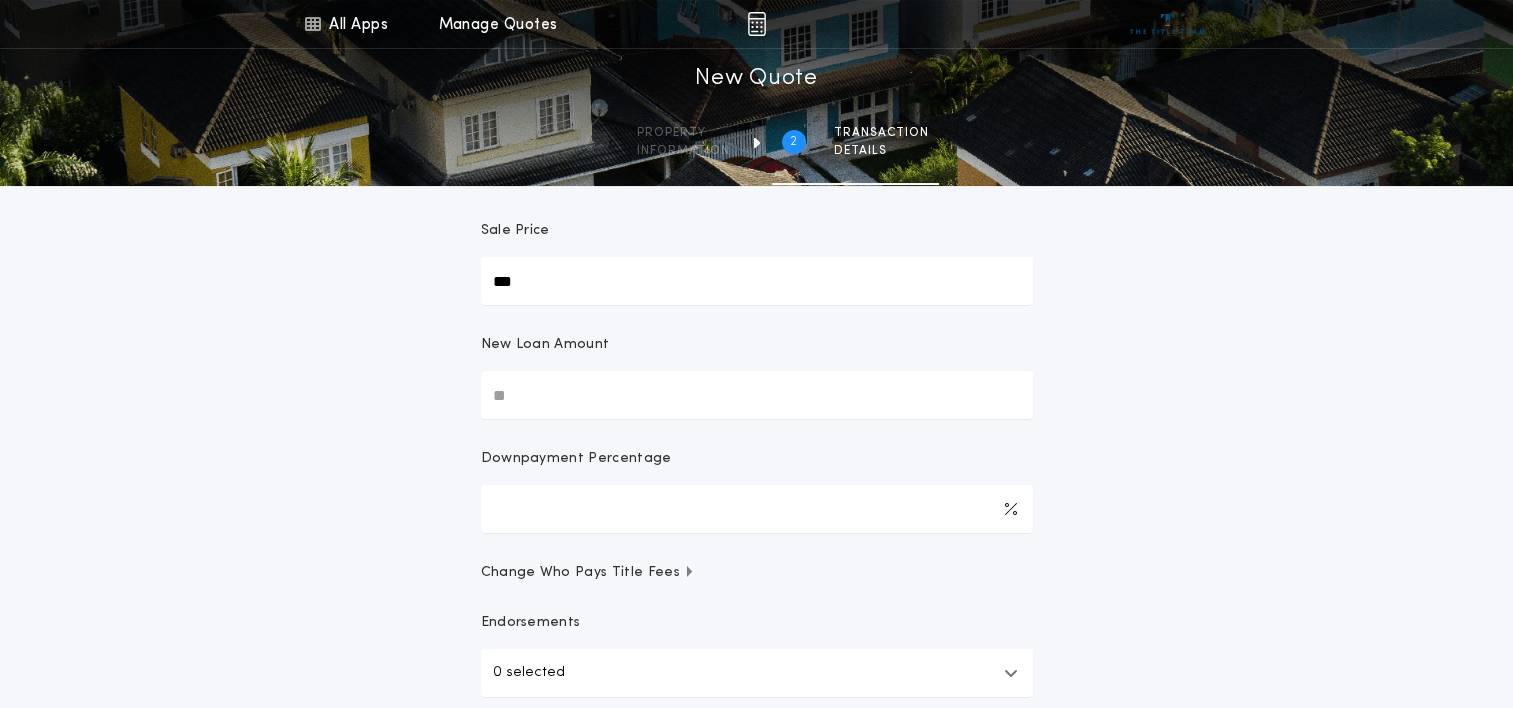 type on "***" 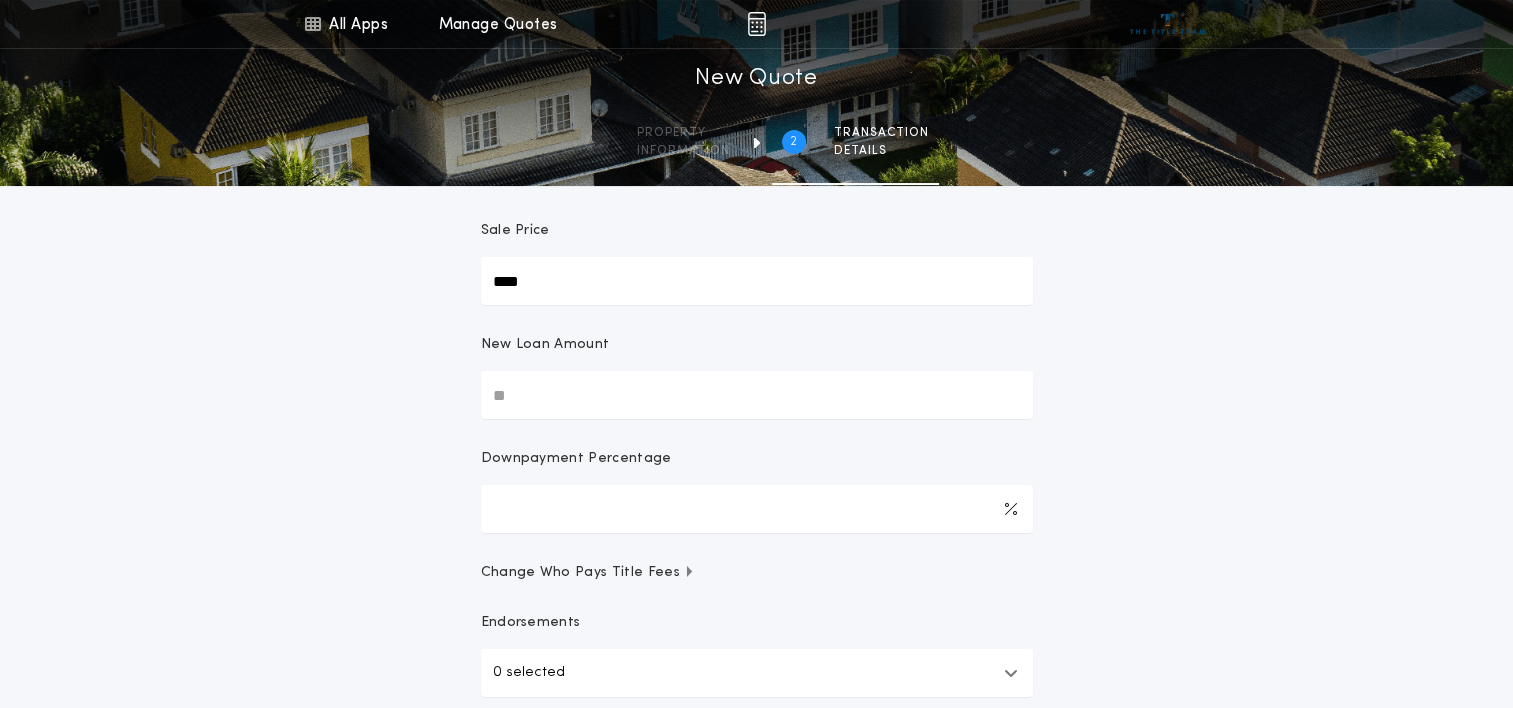 type on "****" 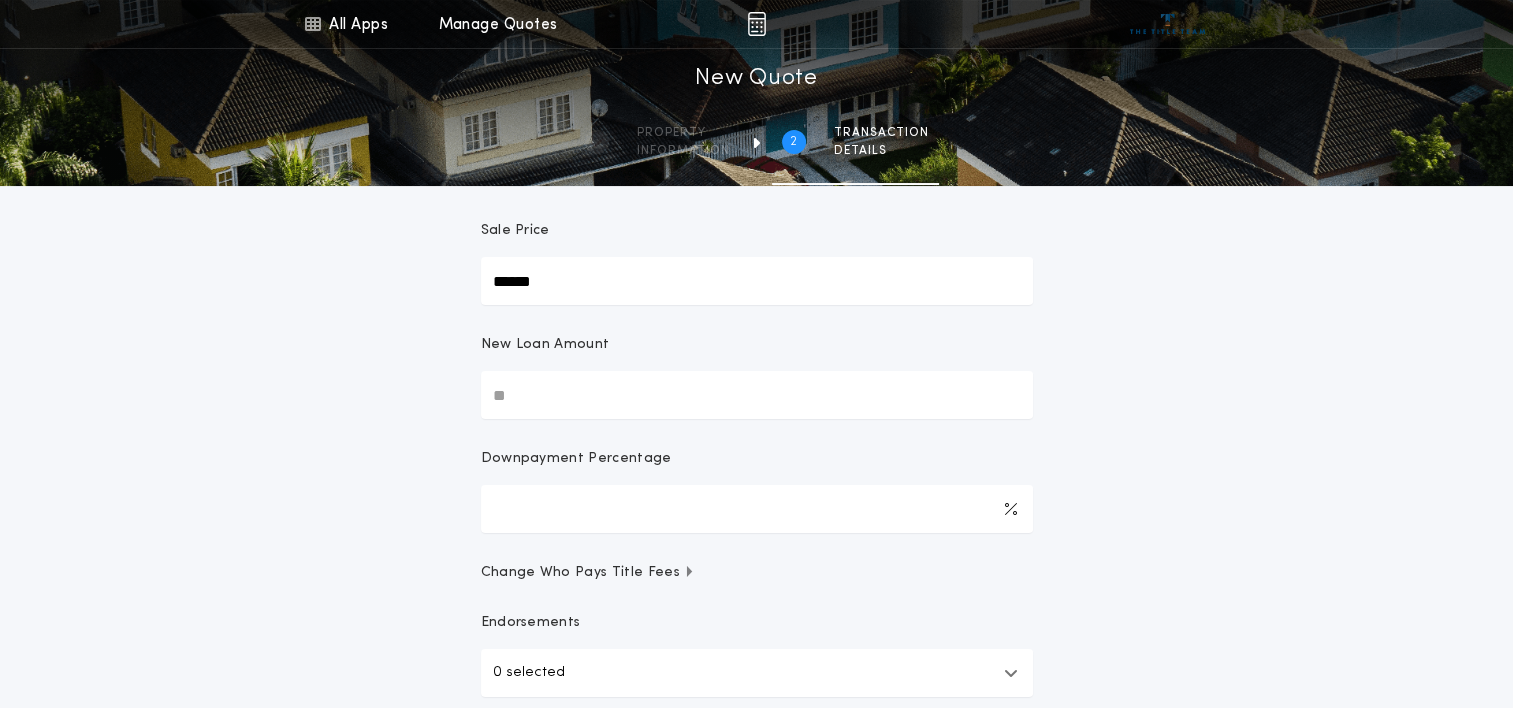 type on "******" 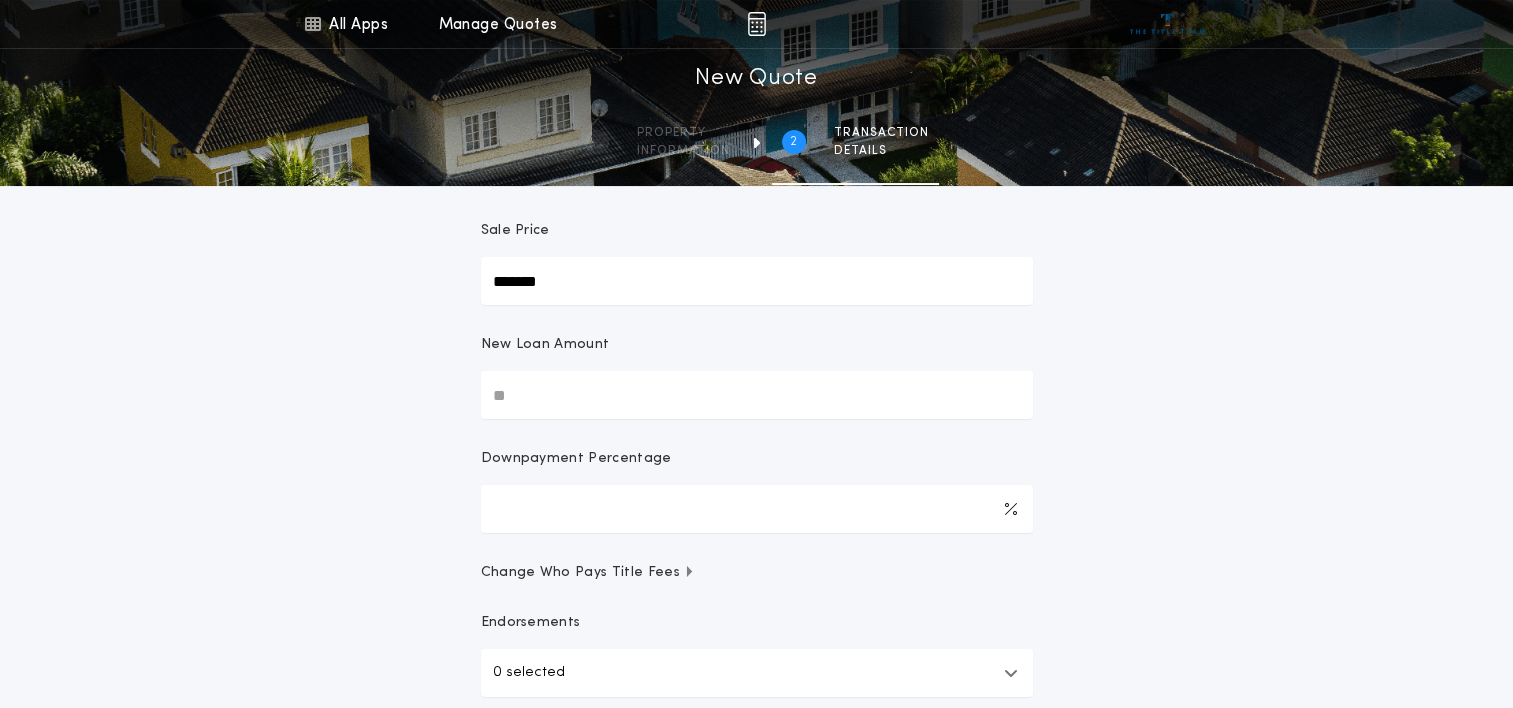 type on "*******" 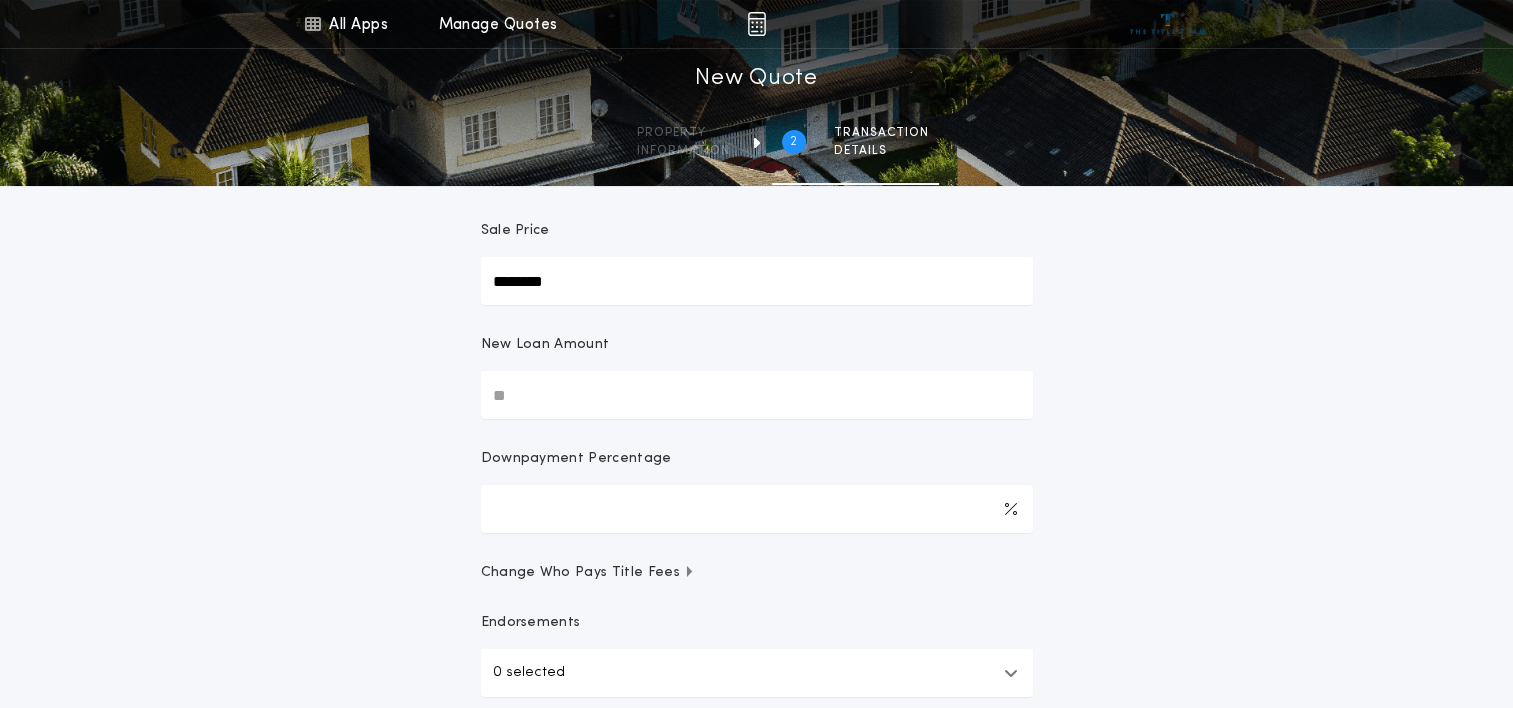 type on "********" 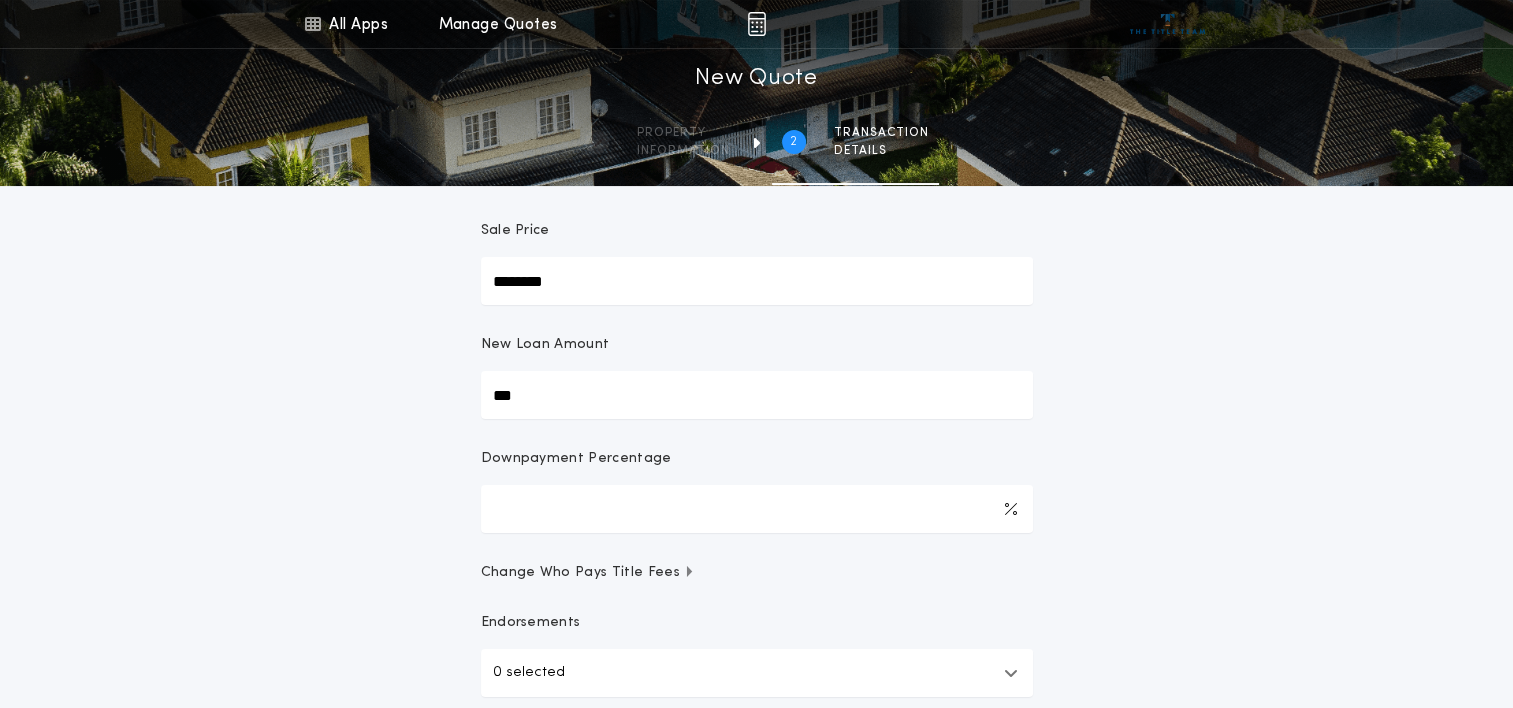 type on "****" 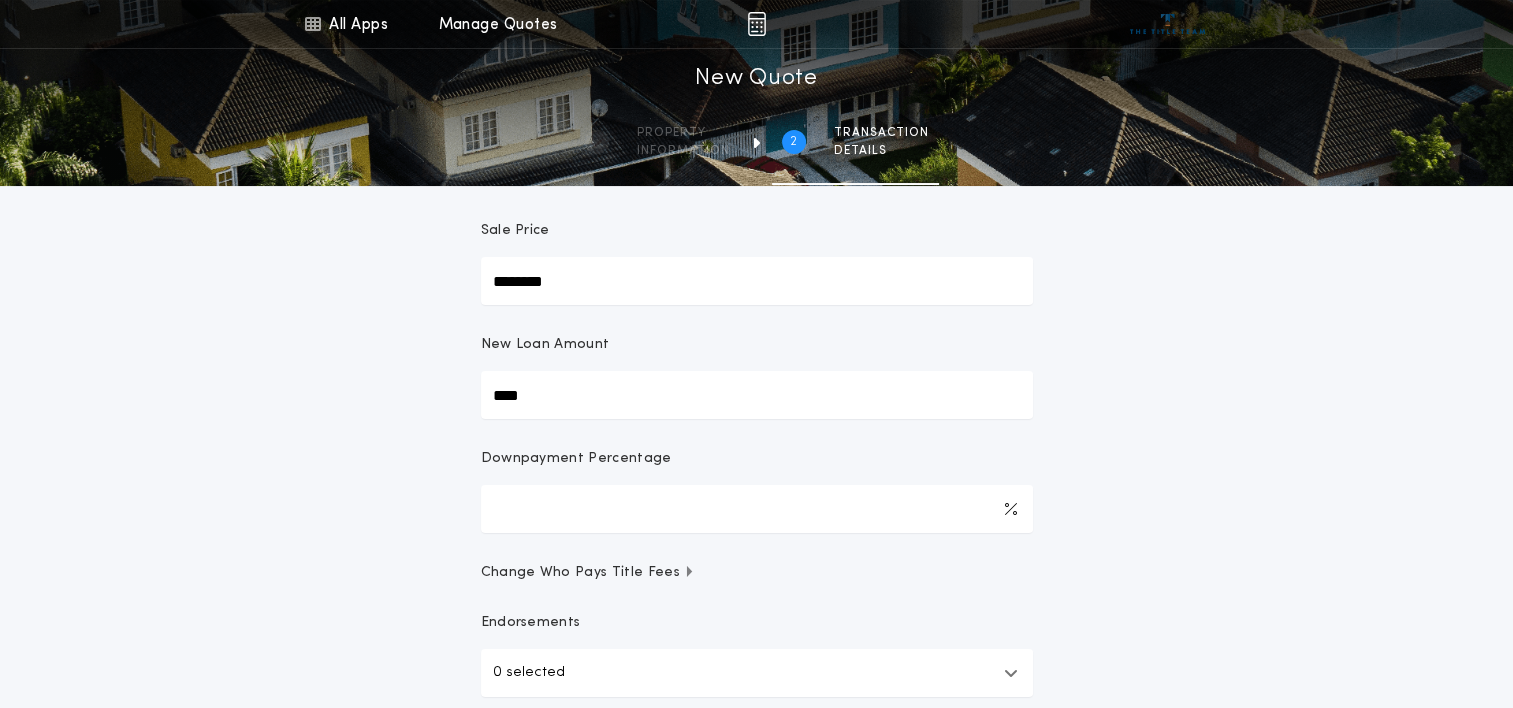 type on "******" 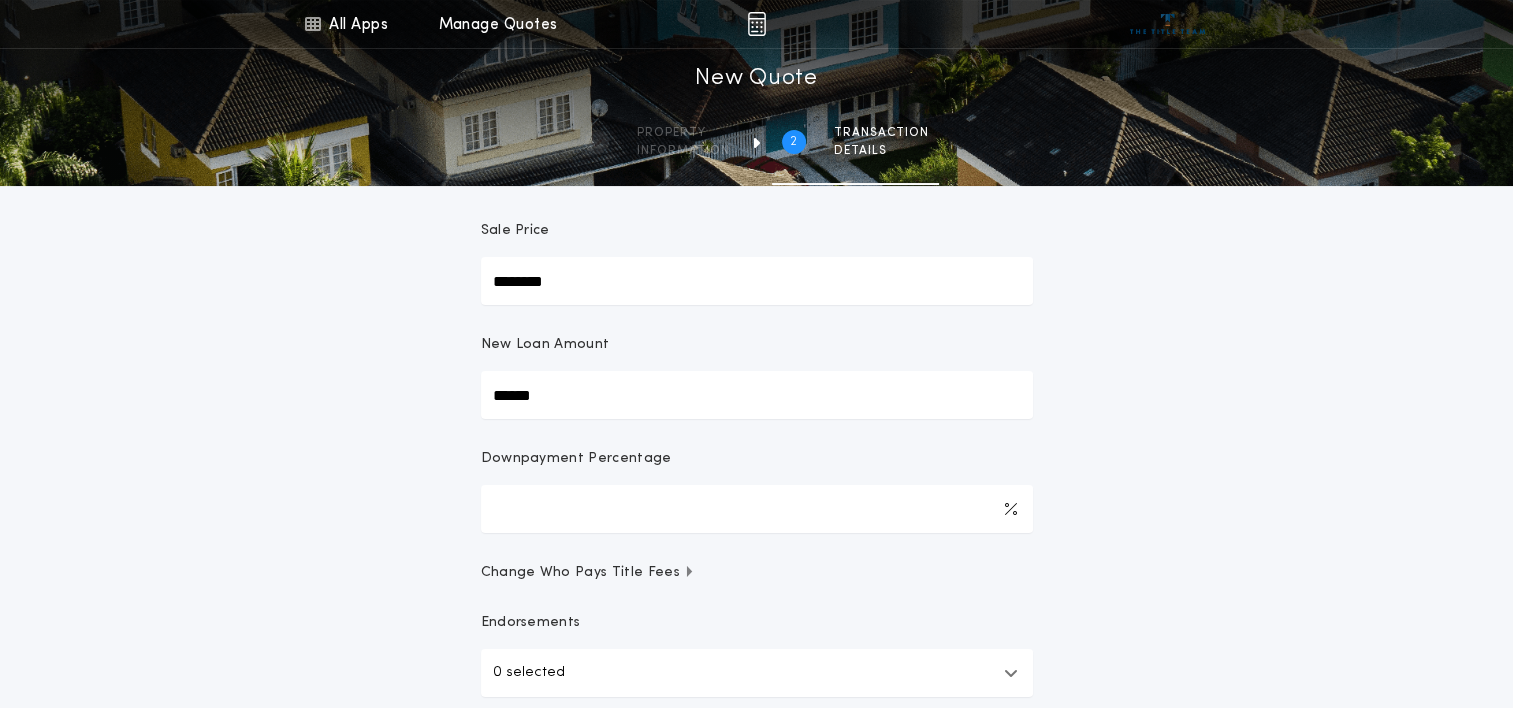 type on "*******" 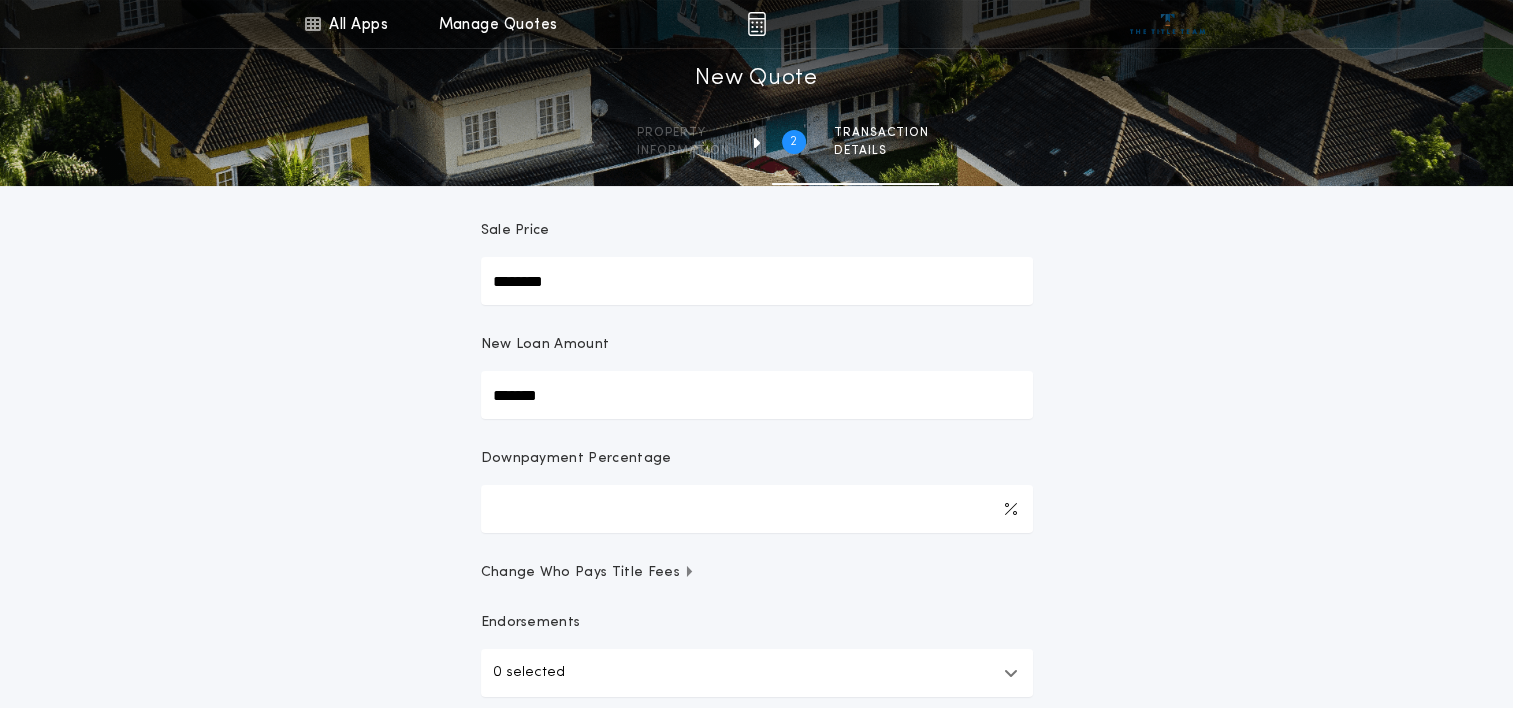 type on "********" 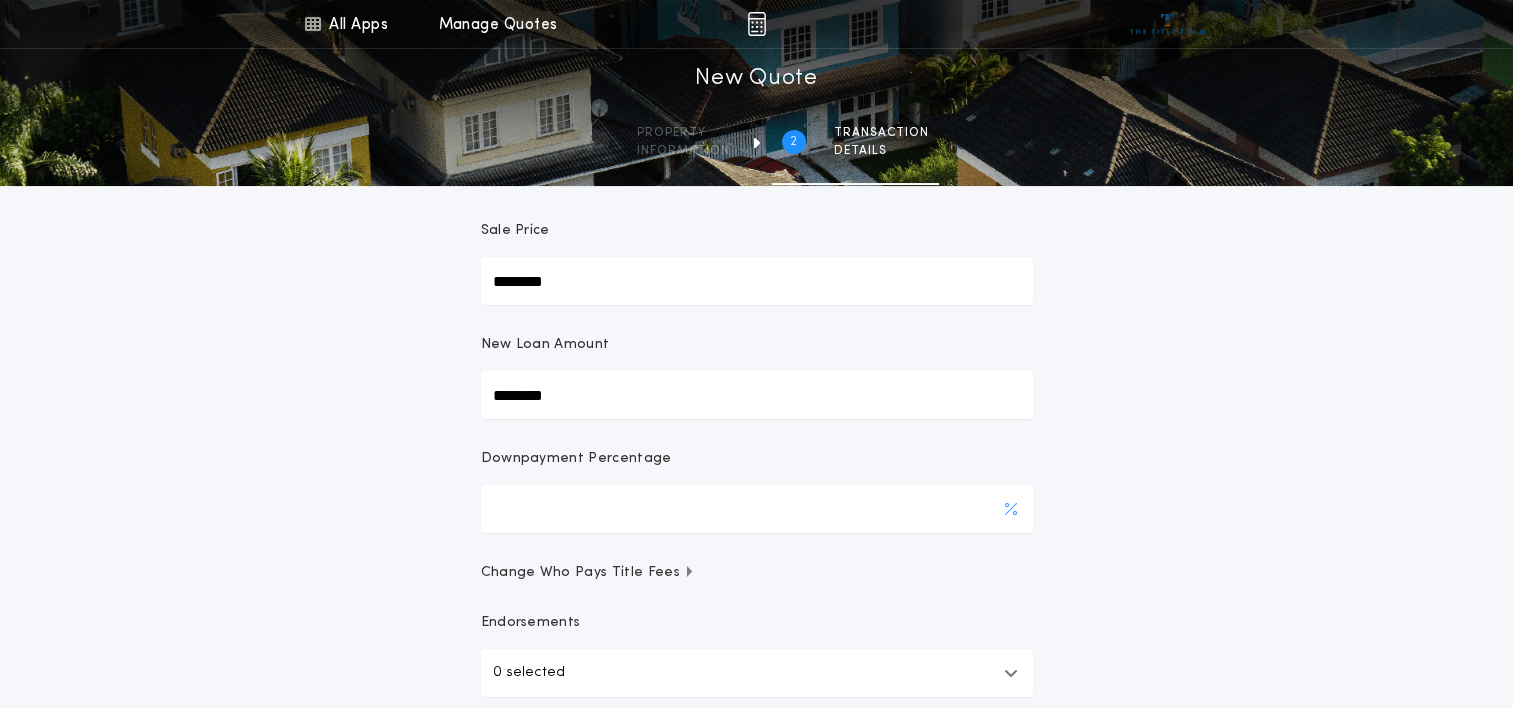 type on "********" 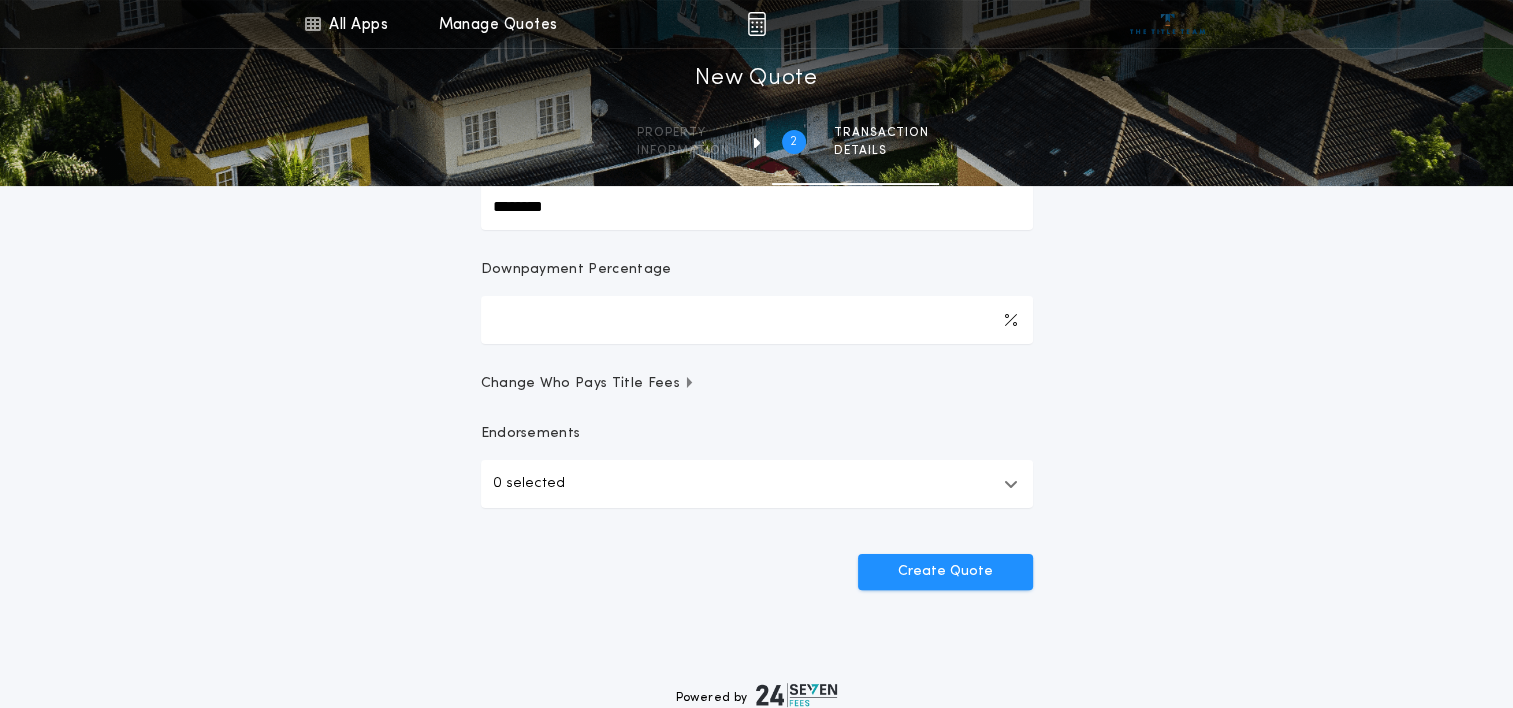 scroll, scrollTop: 400, scrollLeft: 0, axis: vertical 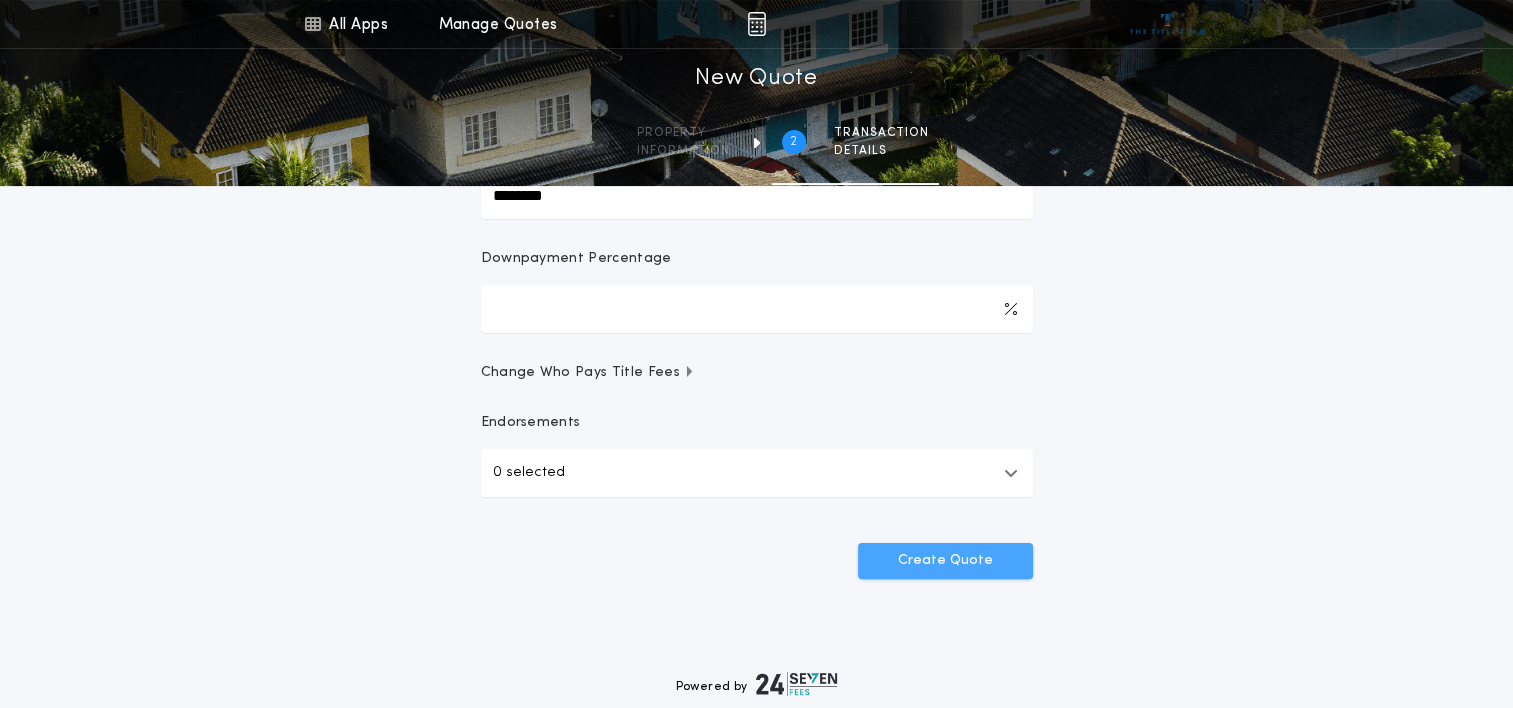 click on "Create Quote" at bounding box center [945, 561] 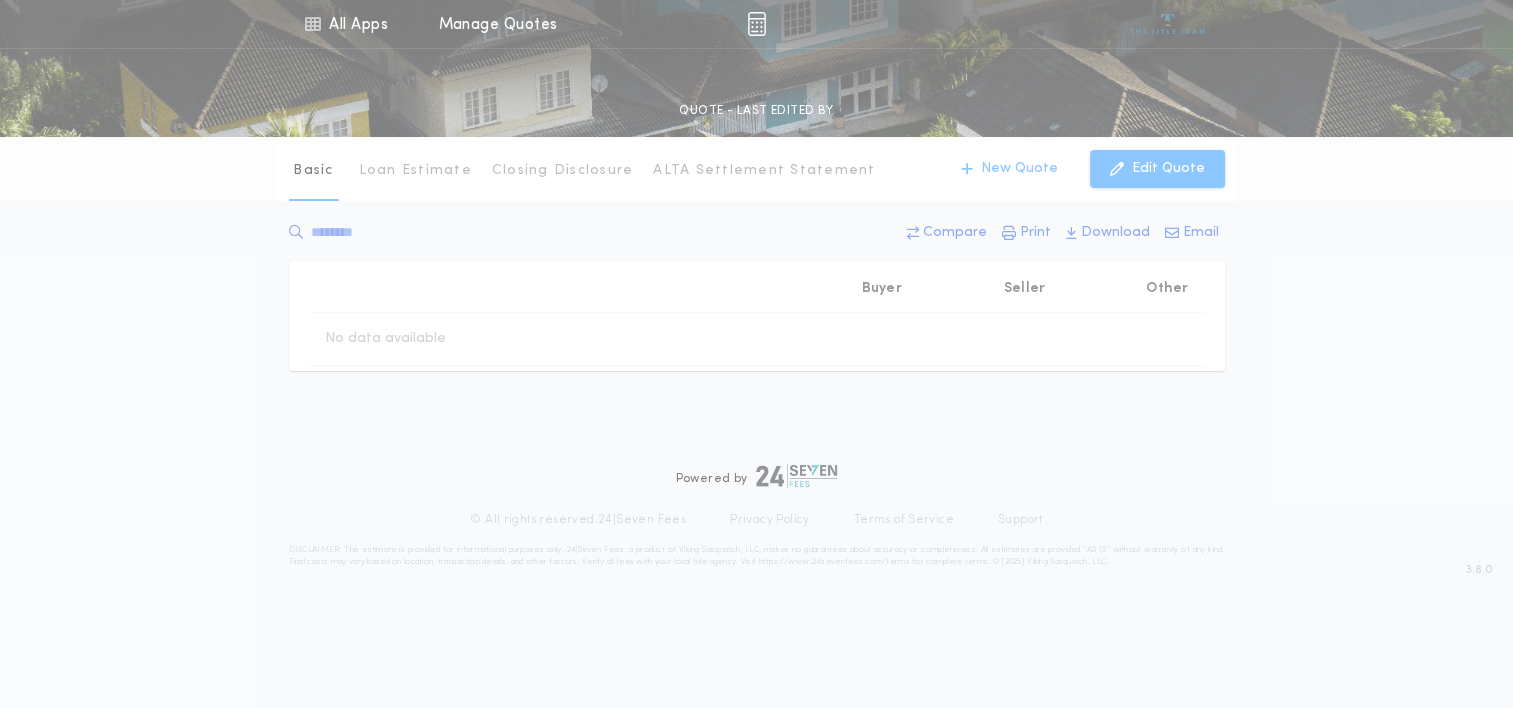 scroll, scrollTop: 0, scrollLeft: 0, axis: both 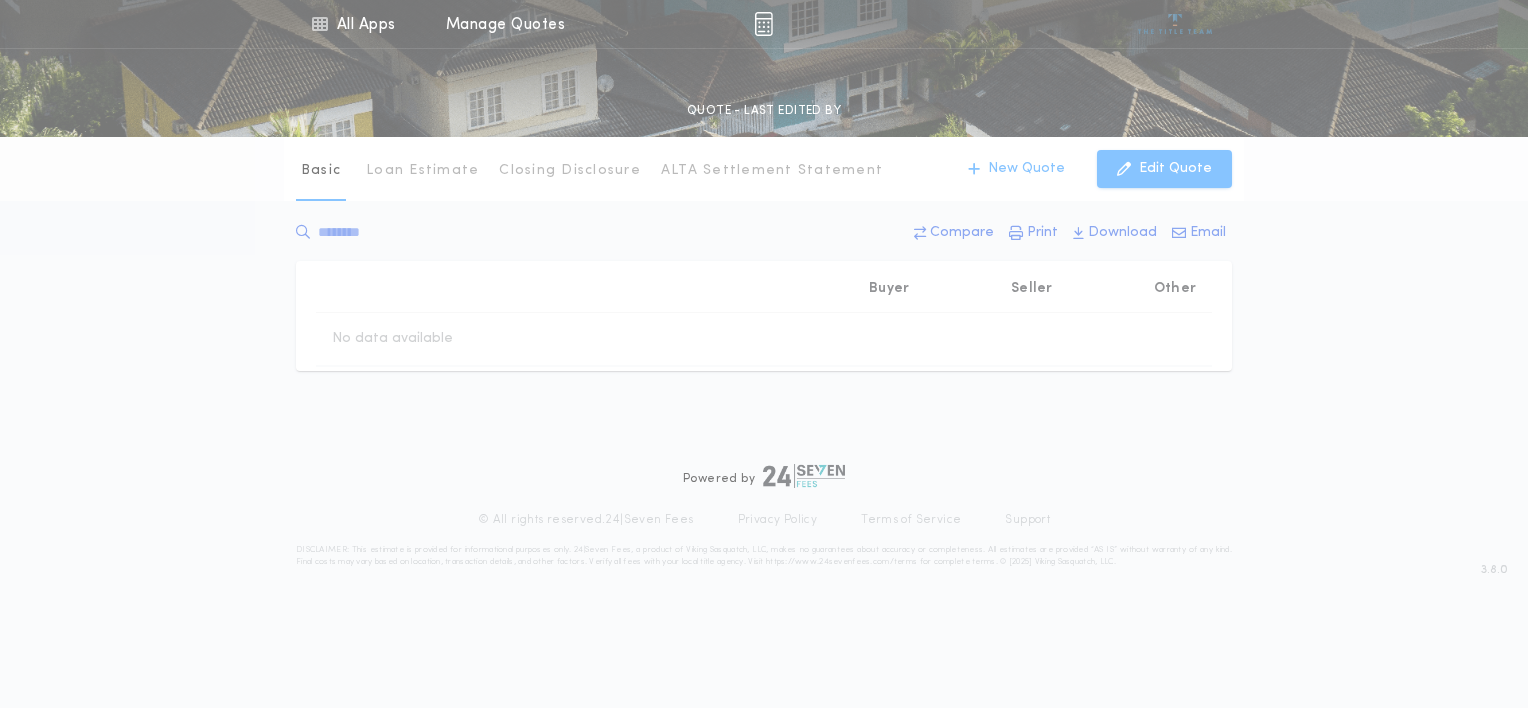type on "********" 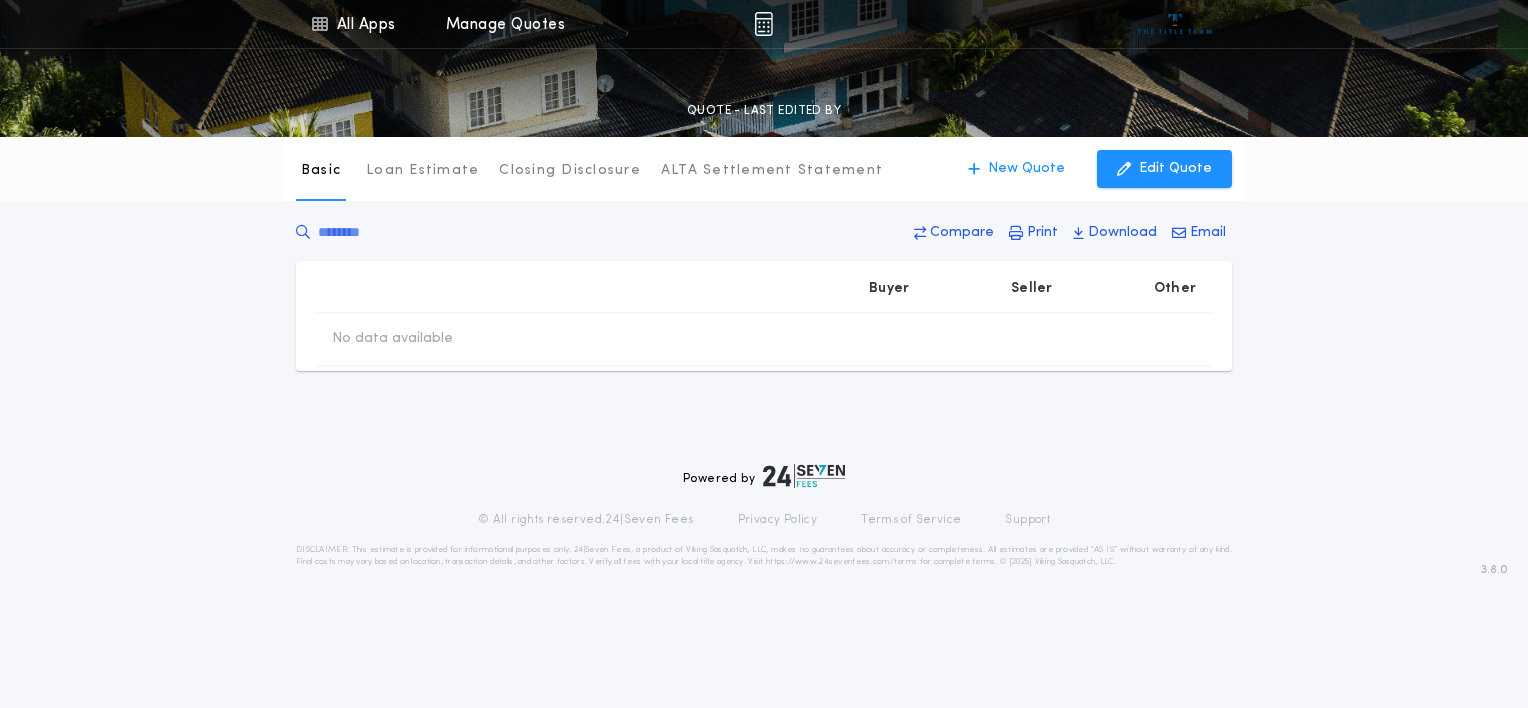 type on "********" 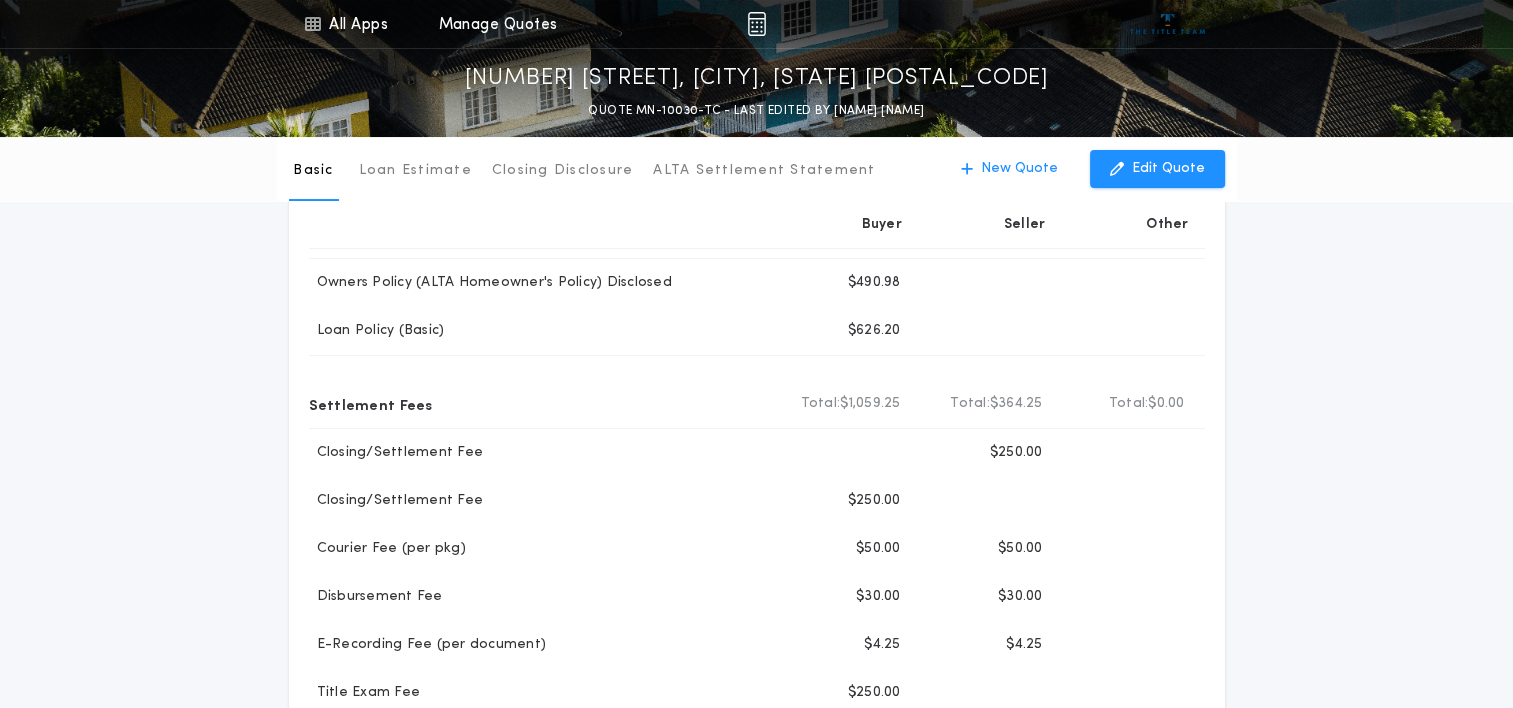 scroll, scrollTop: 0, scrollLeft: 0, axis: both 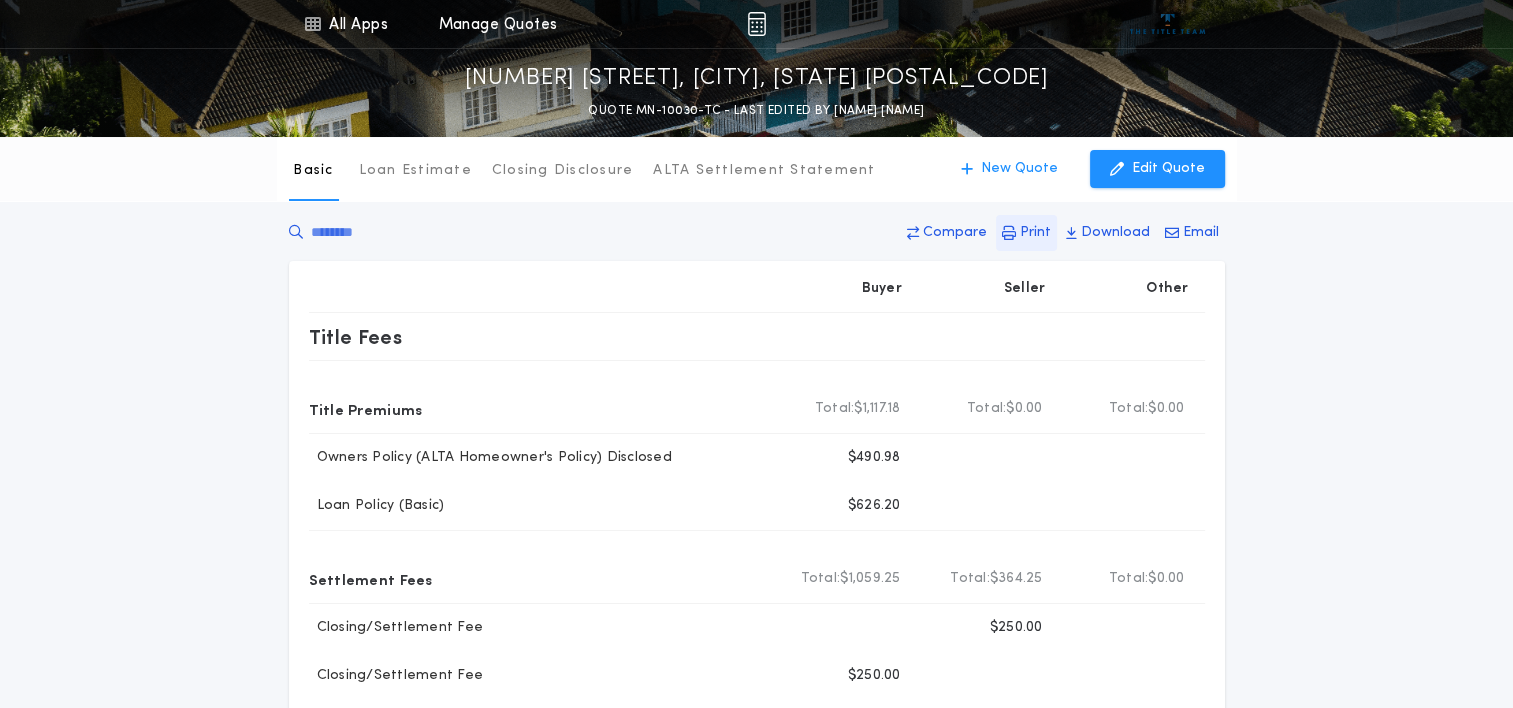 click on "Print" at bounding box center (1035, 233) 